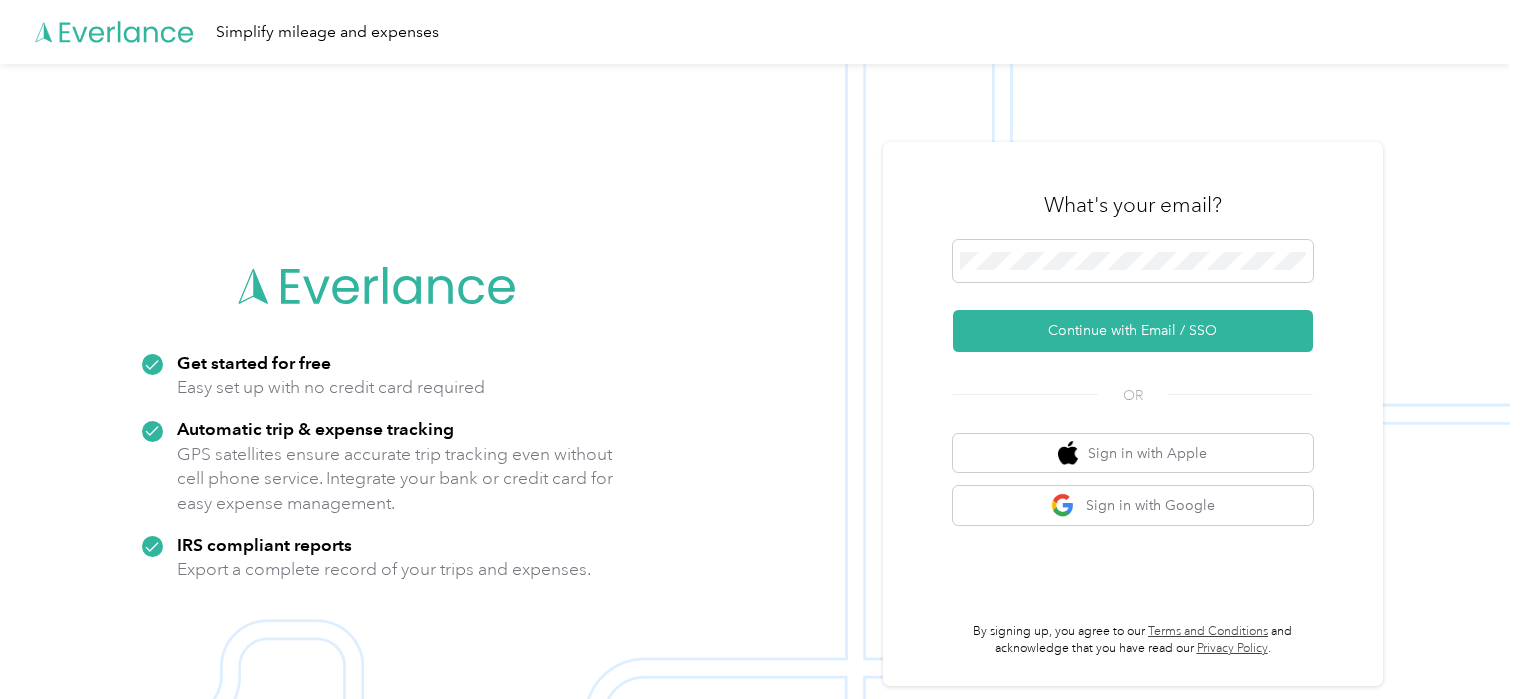 scroll, scrollTop: 0, scrollLeft: 0, axis: both 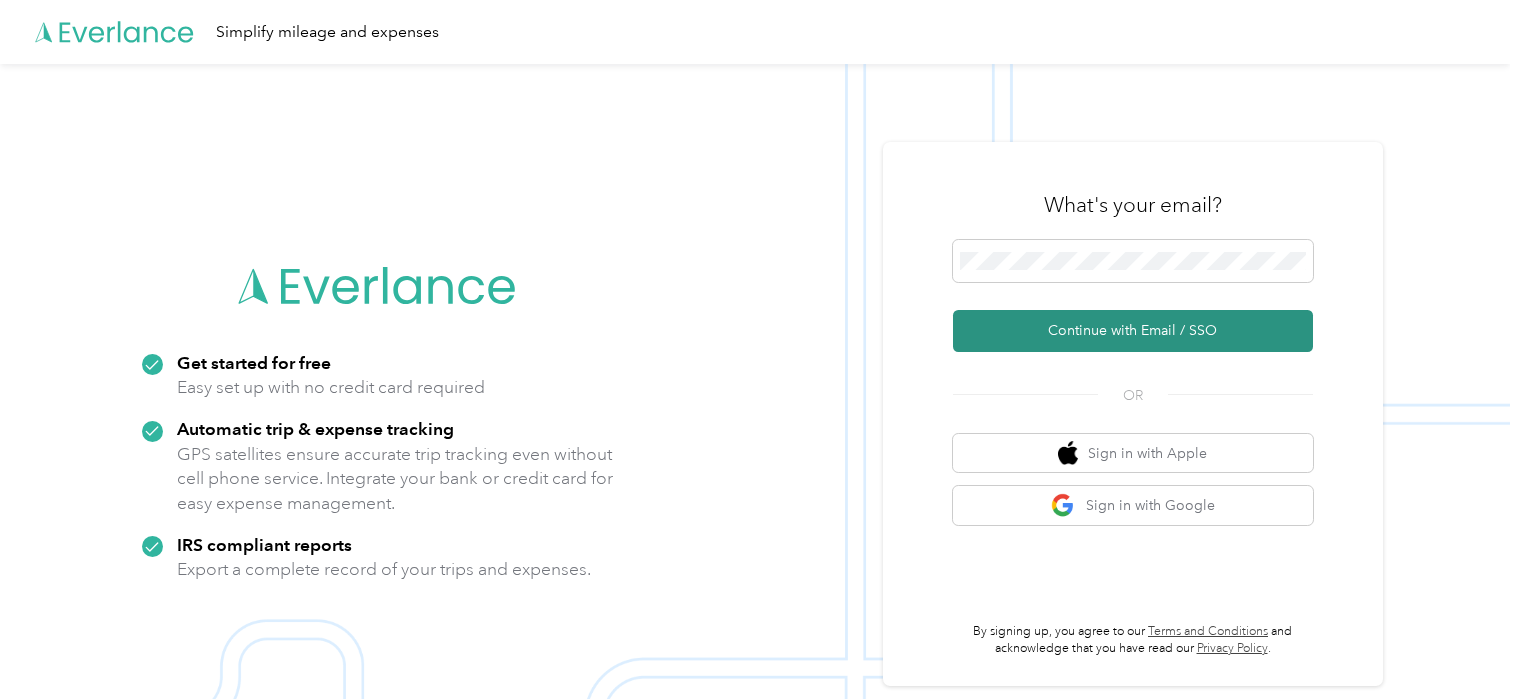 click on "Continue with Email / SSO" at bounding box center [1133, 331] 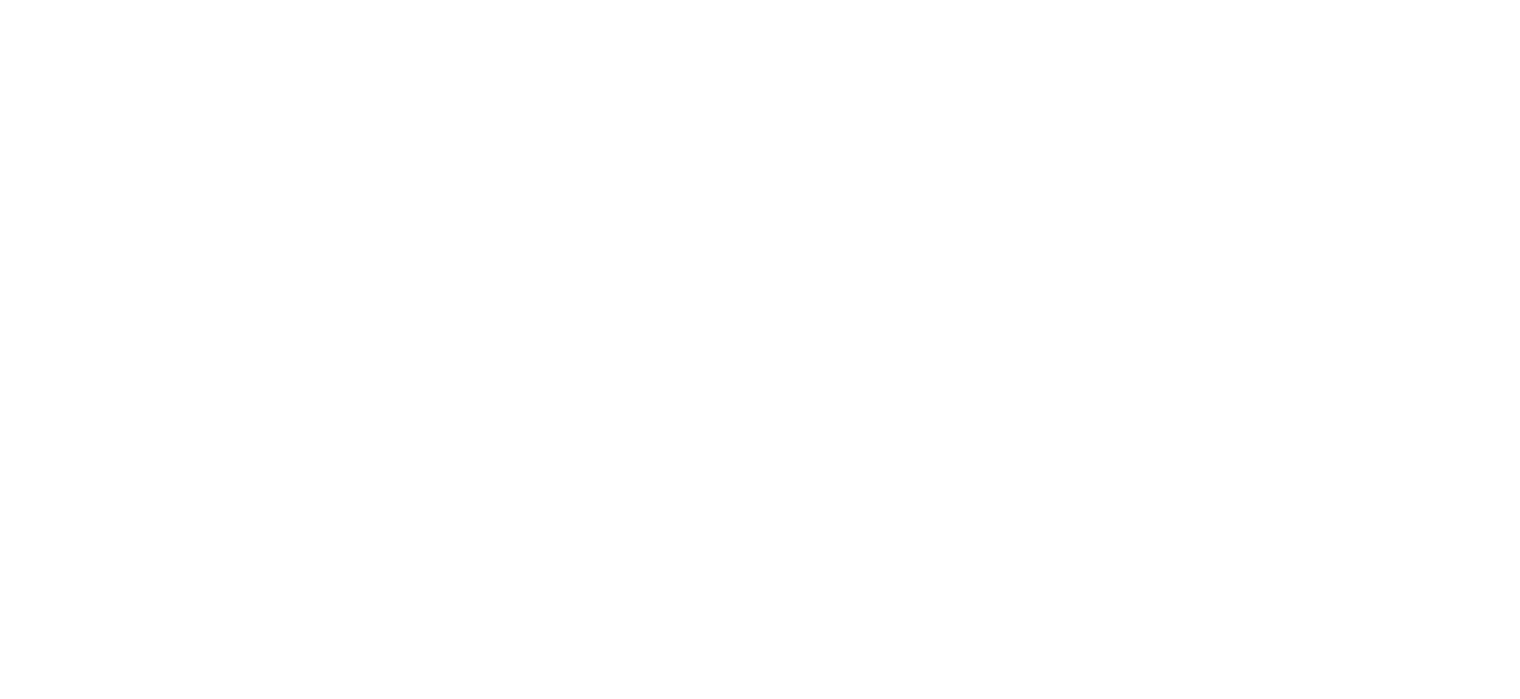 scroll, scrollTop: 0, scrollLeft: 0, axis: both 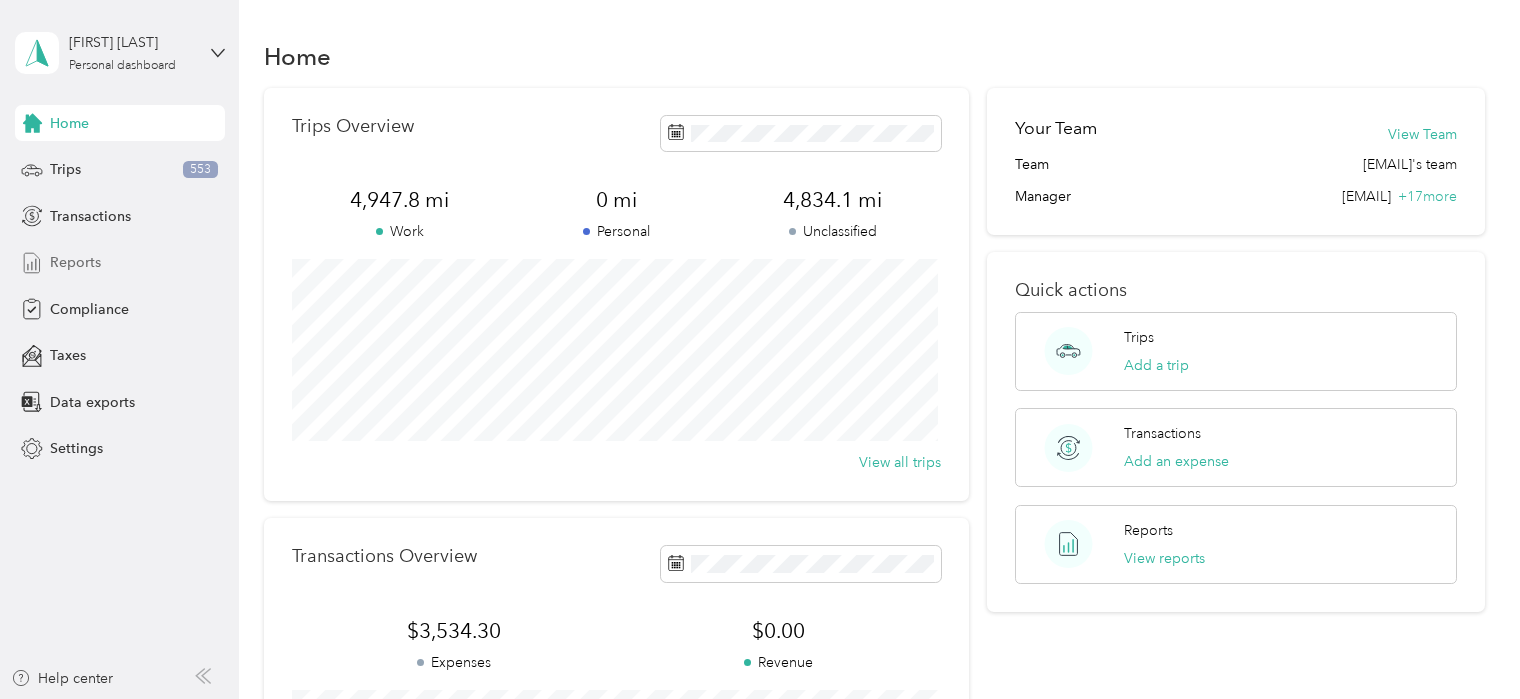 click on "Reports" at bounding box center [75, 262] 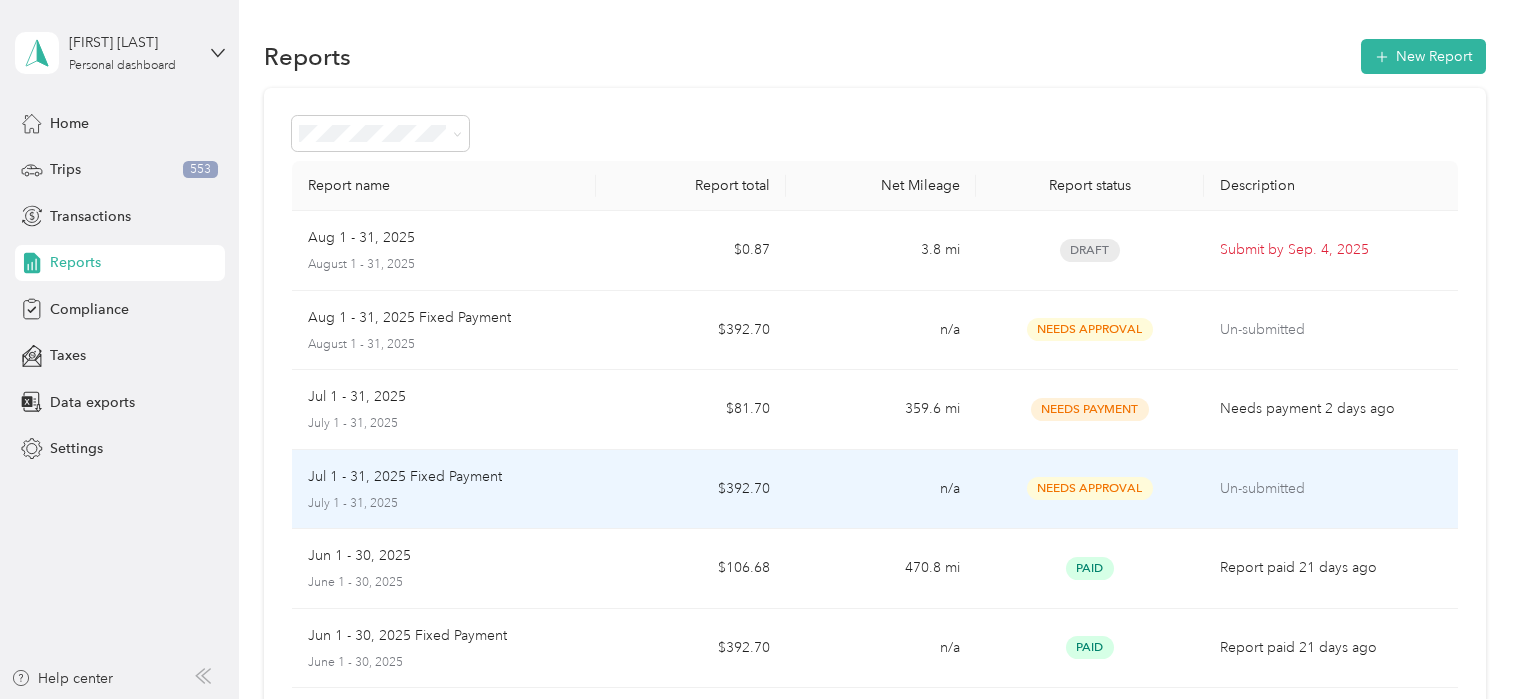 click on "Un-submitted" at bounding box center (1331, 490) 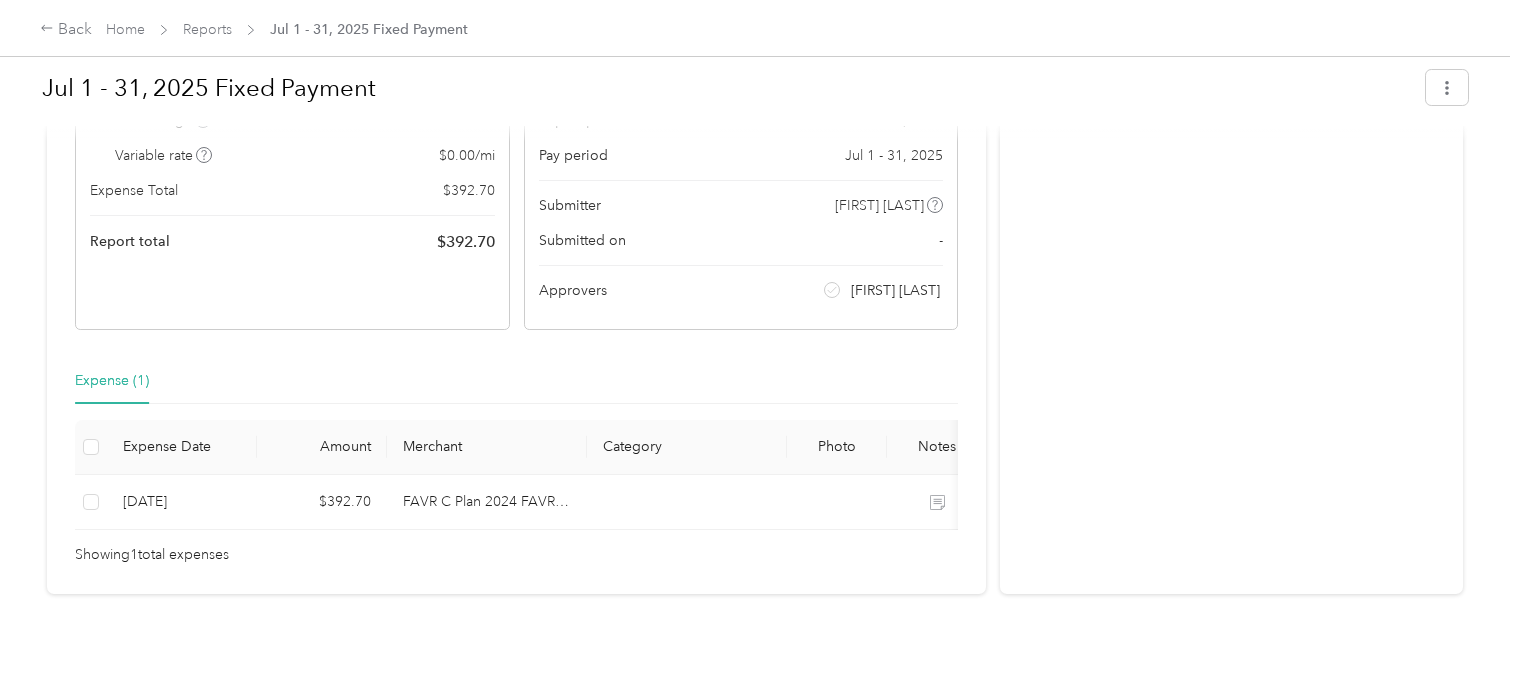 scroll, scrollTop: 0, scrollLeft: 0, axis: both 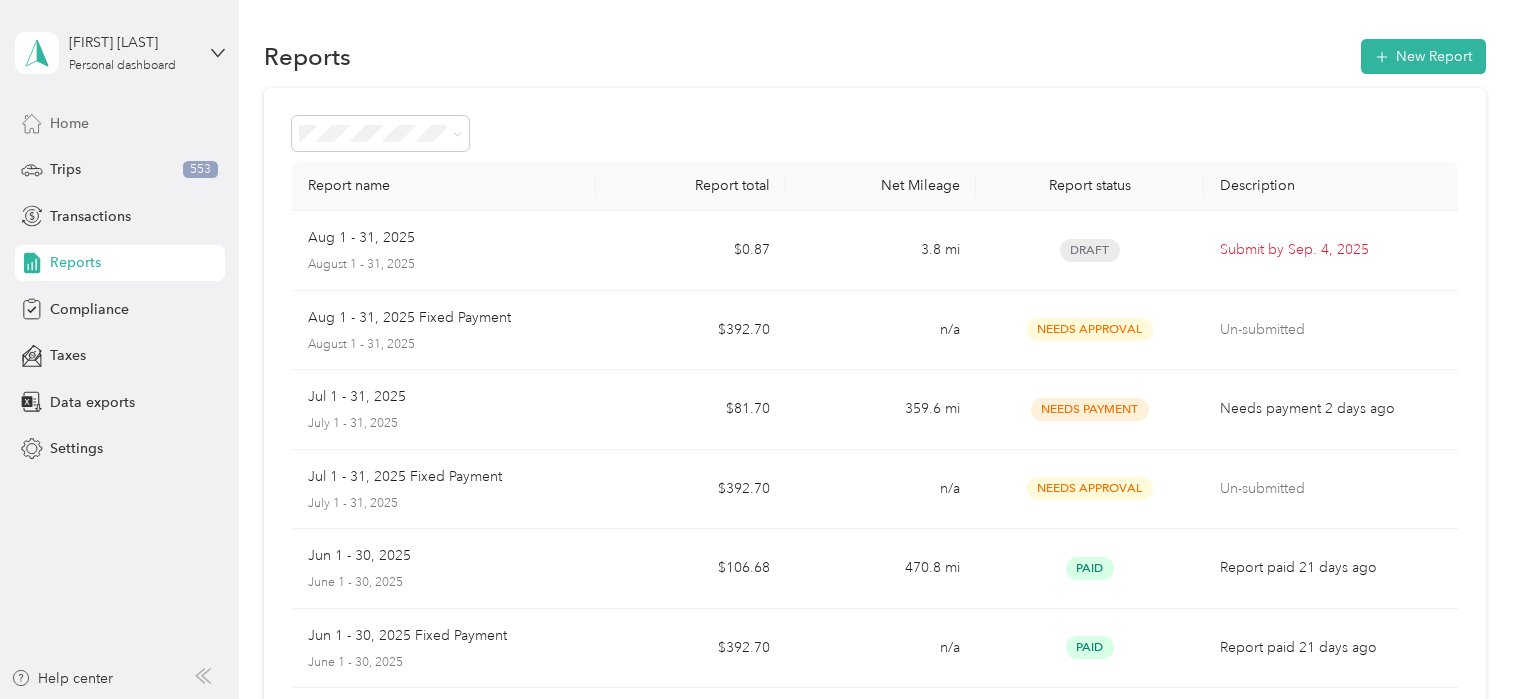 click on "Home" at bounding box center (69, 123) 